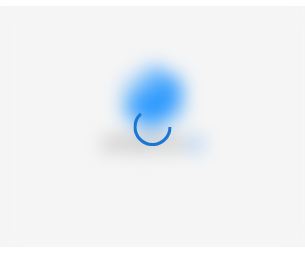 scroll, scrollTop: 0, scrollLeft: 0, axis: both 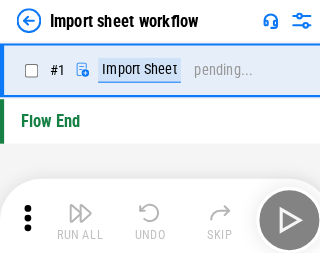 click at bounding box center (78, 206) 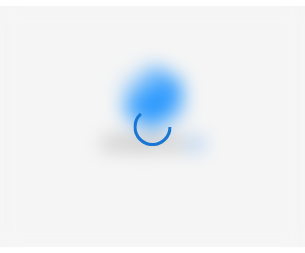 scroll, scrollTop: 0, scrollLeft: 0, axis: both 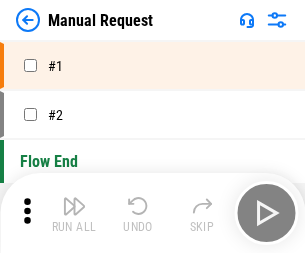 click at bounding box center (74, 206) 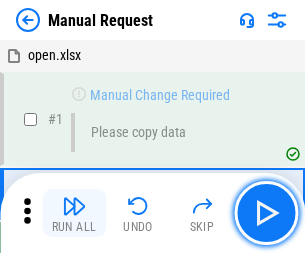 scroll, scrollTop: 68, scrollLeft: 0, axis: vertical 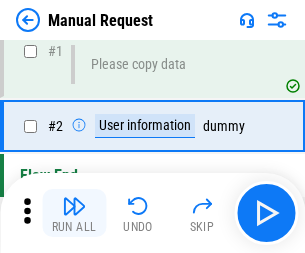 click at bounding box center [74, 206] 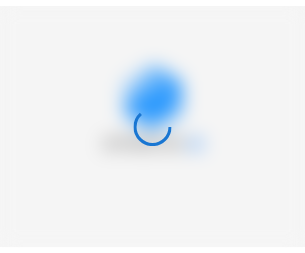 scroll, scrollTop: 0, scrollLeft: 0, axis: both 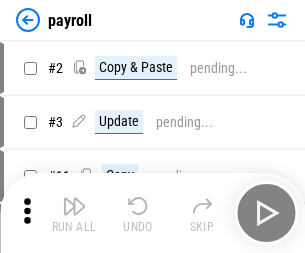 click at bounding box center [74, 206] 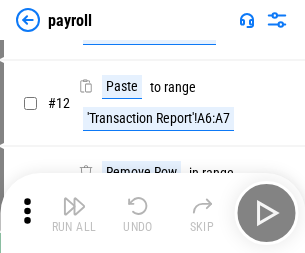 scroll, scrollTop: 122, scrollLeft: 0, axis: vertical 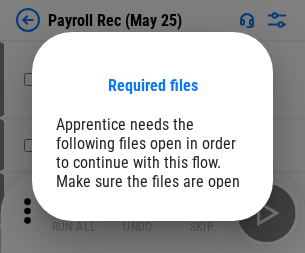click on "Open" at bounding box center [209, 287] 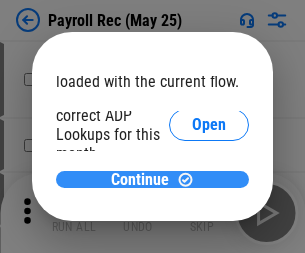 click on "Continue" at bounding box center [140, 180] 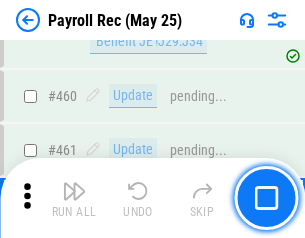 scroll, scrollTop: 10658, scrollLeft: 0, axis: vertical 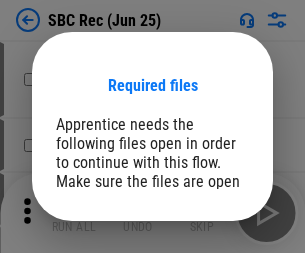 click on "Open" at bounding box center (209, 287) 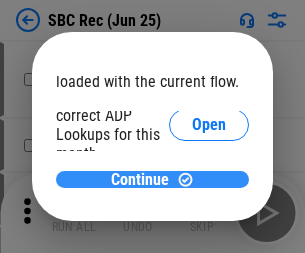 click on "Continue" at bounding box center (140, 180) 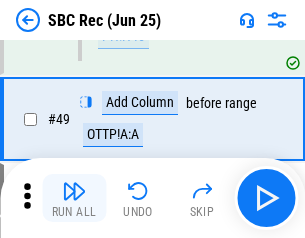 click at bounding box center (74, 191) 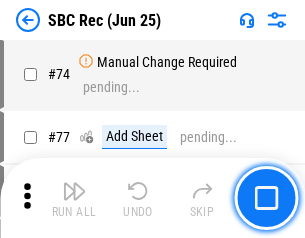 scroll, scrollTop: 2469, scrollLeft: 0, axis: vertical 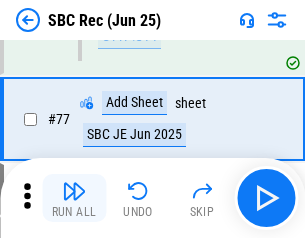 click at bounding box center (74, 191) 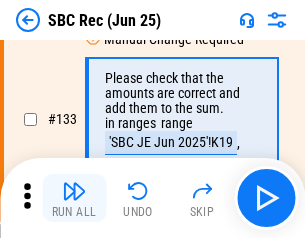 click at bounding box center (74, 191) 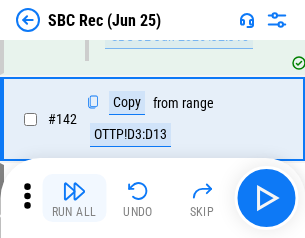 click at bounding box center [74, 191] 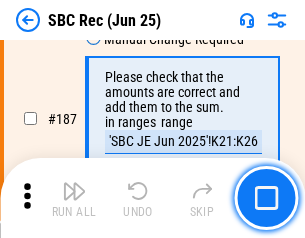 scroll, scrollTop: 5330, scrollLeft: 0, axis: vertical 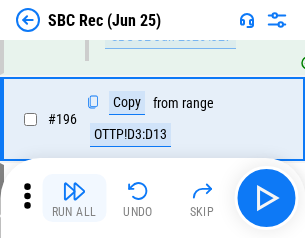 click at bounding box center [74, 191] 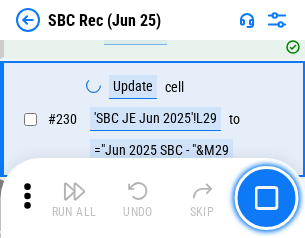 scroll, scrollTop: 6410, scrollLeft: 0, axis: vertical 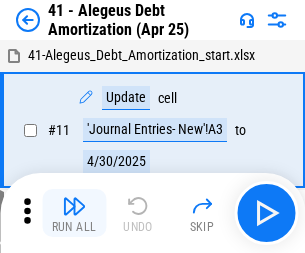 click at bounding box center [74, 206] 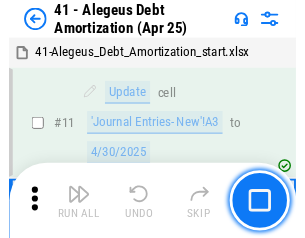 scroll, scrollTop: 247, scrollLeft: 0, axis: vertical 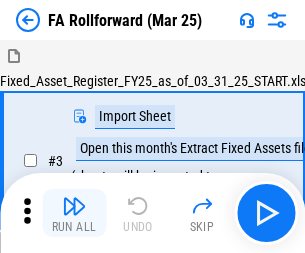 click at bounding box center (74, 206) 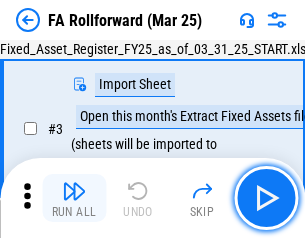 scroll, scrollTop: 184, scrollLeft: 0, axis: vertical 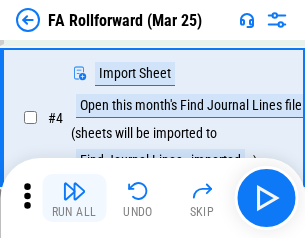 click at bounding box center [74, 191] 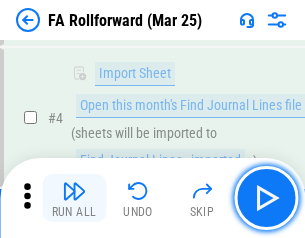 scroll, scrollTop: 313, scrollLeft: 0, axis: vertical 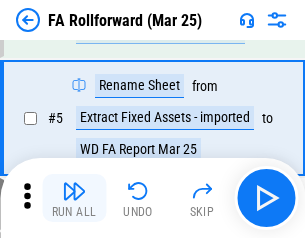 click at bounding box center [74, 191] 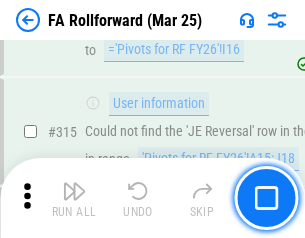 scroll, scrollTop: 9517, scrollLeft: 0, axis: vertical 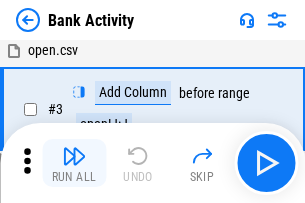 click at bounding box center [74, 156] 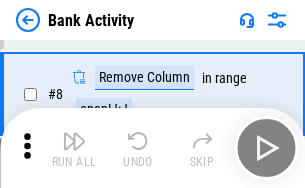 scroll, scrollTop: 278, scrollLeft: 0, axis: vertical 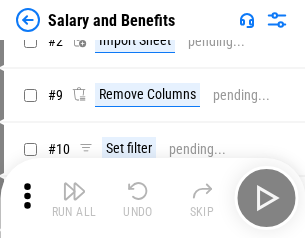 click at bounding box center [74, 191] 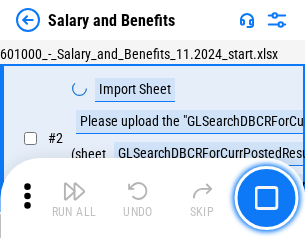 scroll, scrollTop: 145, scrollLeft: 0, axis: vertical 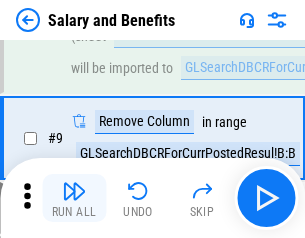 click at bounding box center (74, 191) 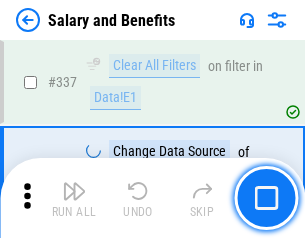 scroll, scrollTop: 9364, scrollLeft: 0, axis: vertical 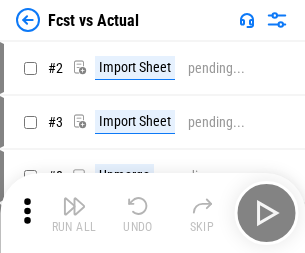 click at bounding box center [74, 206] 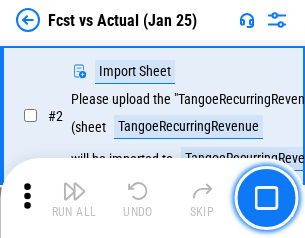 scroll, scrollTop: 187, scrollLeft: 0, axis: vertical 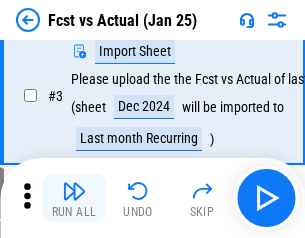 click at bounding box center [74, 191] 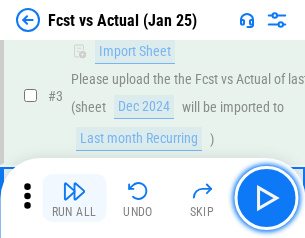 scroll, scrollTop: 300, scrollLeft: 0, axis: vertical 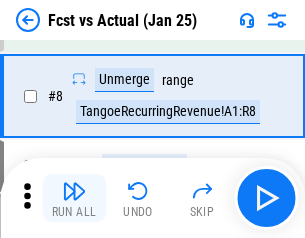 click at bounding box center [74, 191] 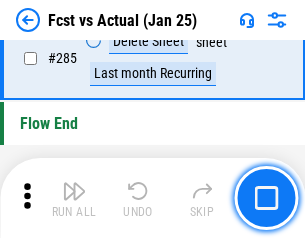 scroll, scrollTop: 9465, scrollLeft: 0, axis: vertical 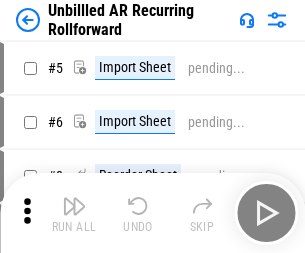 click at bounding box center [74, 206] 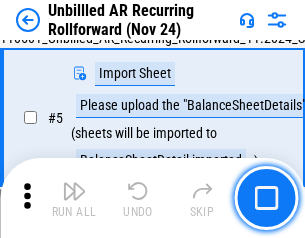 scroll, scrollTop: 188, scrollLeft: 0, axis: vertical 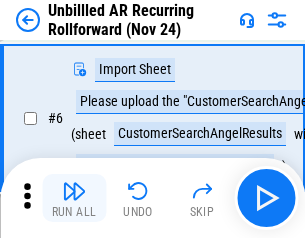 click at bounding box center [74, 191] 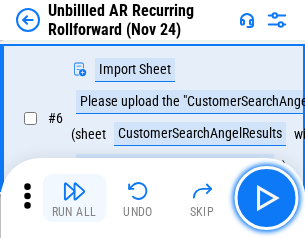 scroll, scrollTop: 322, scrollLeft: 0, axis: vertical 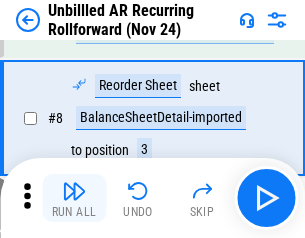 click at bounding box center [74, 191] 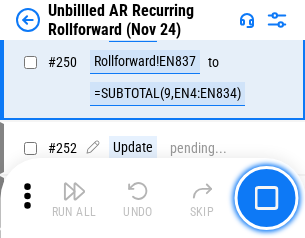 scroll, scrollTop: 6793, scrollLeft: 0, axis: vertical 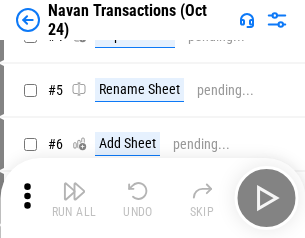 click at bounding box center (74, 191) 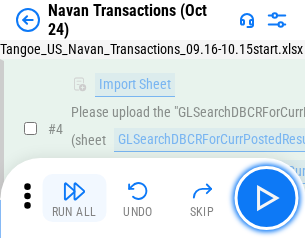 scroll, scrollTop: 168, scrollLeft: 0, axis: vertical 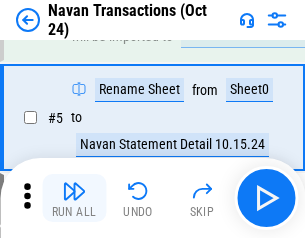 click at bounding box center (74, 191) 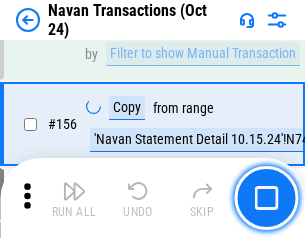 scroll, scrollTop: 6484, scrollLeft: 0, axis: vertical 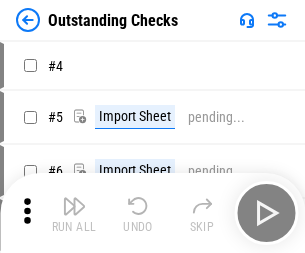 click at bounding box center (74, 206) 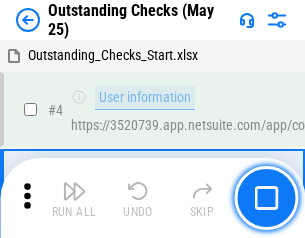 scroll, scrollTop: 209, scrollLeft: 0, axis: vertical 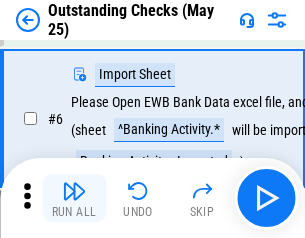 click at bounding box center (74, 191) 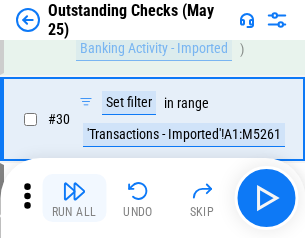 click at bounding box center (74, 191) 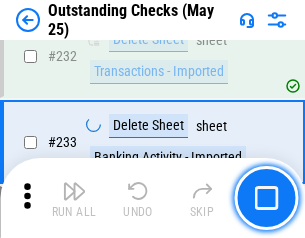 scroll, scrollTop: 6027, scrollLeft: 0, axis: vertical 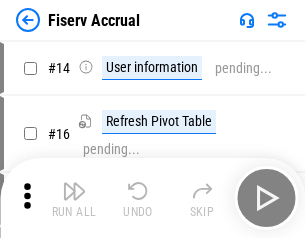 click at bounding box center [74, 191] 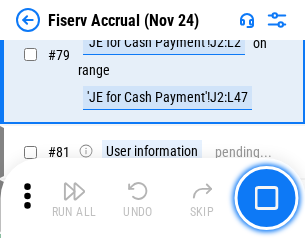 scroll, scrollTop: 2605, scrollLeft: 0, axis: vertical 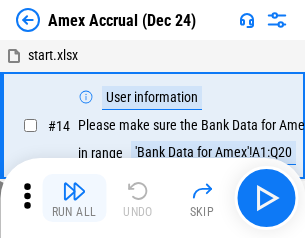 click at bounding box center [74, 191] 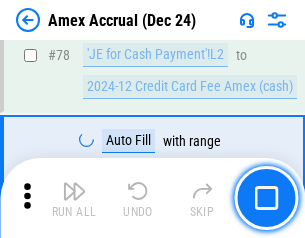 scroll, scrollTop: 2550, scrollLeft: 0, axis: vertical 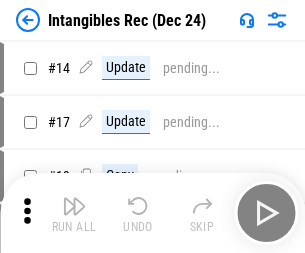 click at bounding box center [74, 206] 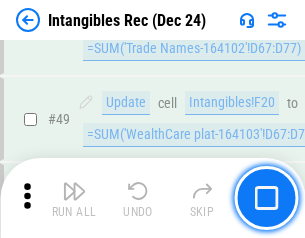 scroll, scrollTop: 779, scrollLeft: 0, axis: vertical 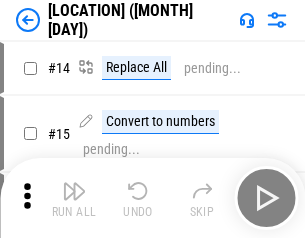 click at bounding box center (74, 191) 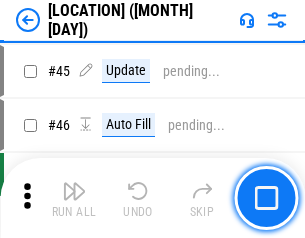 scroll, scrollTop: 2501, scrollLeft: 0, axis: vertical 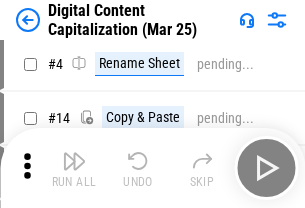 click at bounding box center [74, 161] 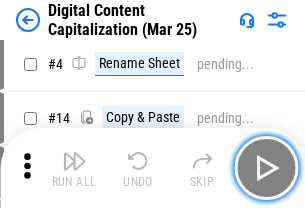scroll, scrollTop: 187, scrollLeft: 0, axis: vertical 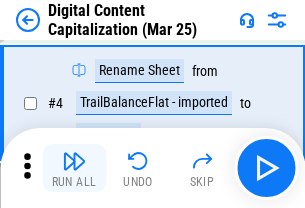click at bounding box center [74, 161] 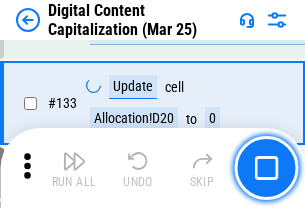 scroll, scrollTop: 2121, scrollLeft: 0, axis: vertical 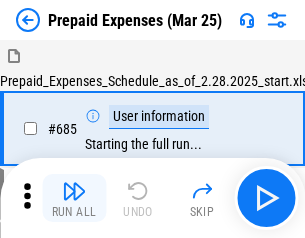 click at bounding box center (74, 191) 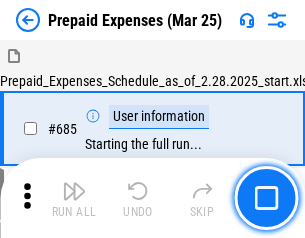 scroll, scrollTop: 4993, scrollLeft: 0, axis: vertical 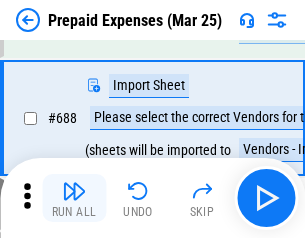 click at bounding box center (74, 191) 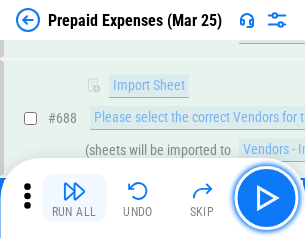 scroll, scrollTop: 5095, scrollLeft: 0, axis: vertical 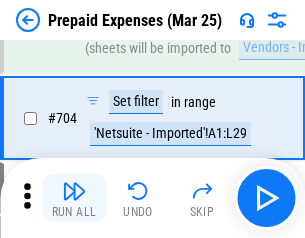 click at bounding box center (74, 191) 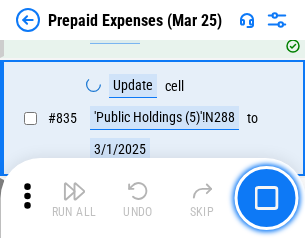 scroll, scrollTop: 7985, scrollLeft: 0, axis: vertical 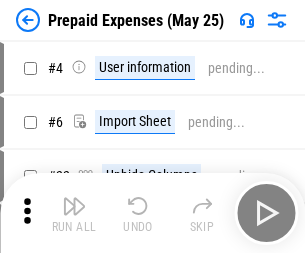 click at bounding box center [74, 206] 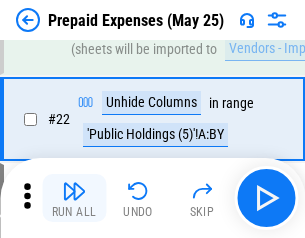 click at bounding box center [74, 191] 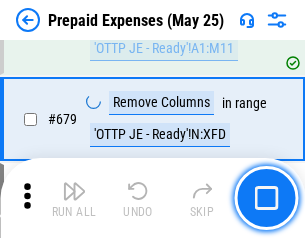 scroll, scrollTop: 6734, scrollLeft: 0, axis: vertical 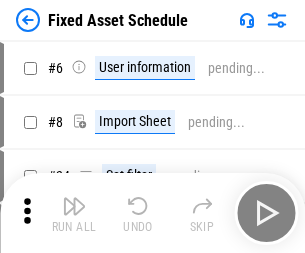 click at bounding box center [74, 206] 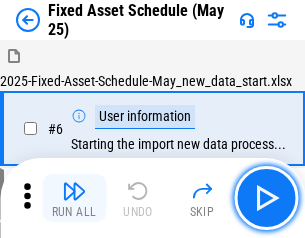 scroll, scrollTop: 210, scrollLeft: 0, axis: vertical 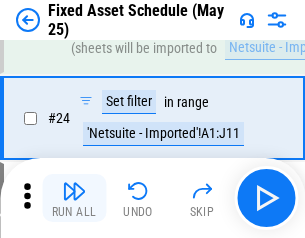 click at bounding box center [74, 191] 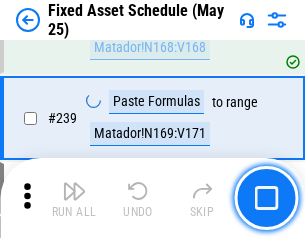 scroll, scrollTop: 6149, scrollLeft: 0, axis: vertical 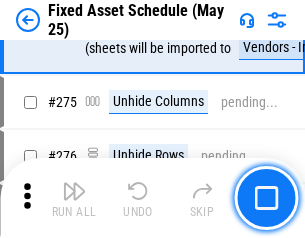 click at bounding box center (74, 191) 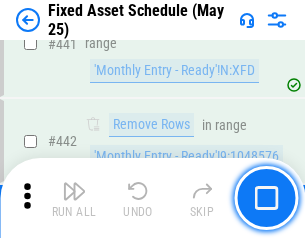scroll, scrollTop: 8848, scrollLeft: 0, axis: vertical 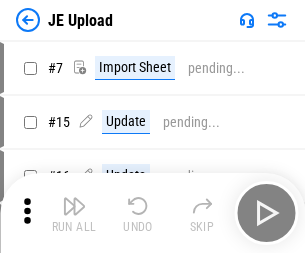 click at bounding box center (74, 206) 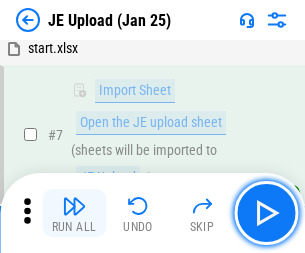 scroll, scrollTop: 145, scrollLeft: 0, axis: vertical 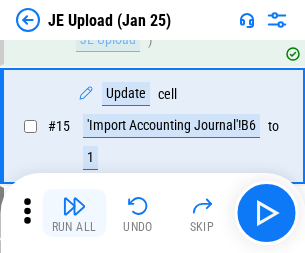 click at bounding box center (74, 206) 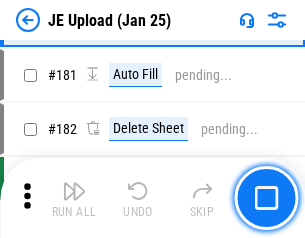 scroll, scrollTop: 4223, scrollLeft: 0, axis: vertical 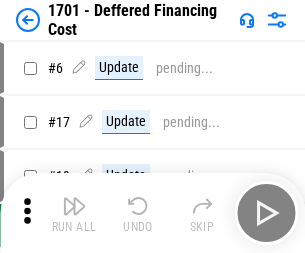click at bounding box center [74, 206] 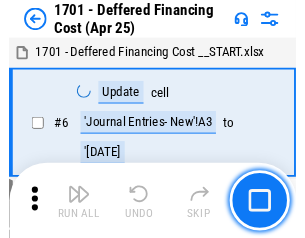 scroll, scrollTop: 247, scrollLeft: 0, axis: vertical 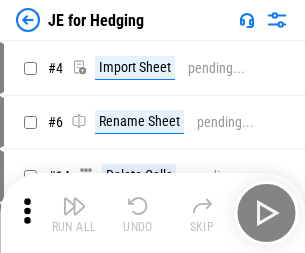 click at bounding box center [74, 206] 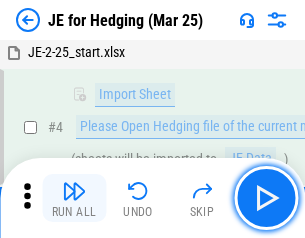 scroll, scrollTop: 113, scrollLeft: 0, axis: vertical 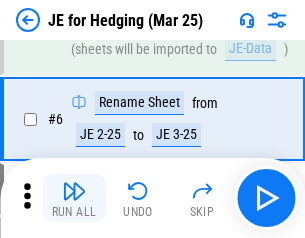 click at bounding box center (74, 191) 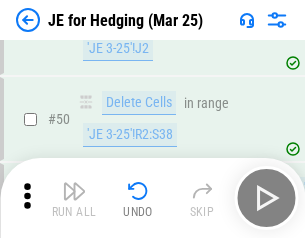 scroll, scrollTop: 1295, scrollLeft: 0, axis: vertical 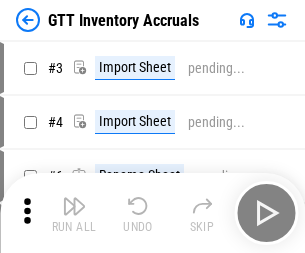 click at bounding box center [74, 206] 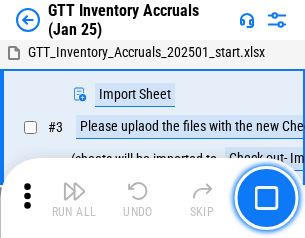 scroll, scrollTop: 129, scrollLeft: 0, axis: vertical 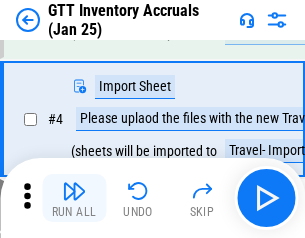 click at bounding box center [74, 191] 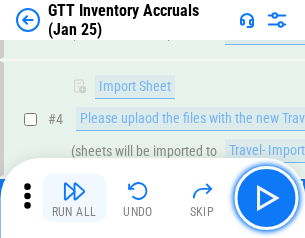scroll, scrollTop: 231, scrollLeft: 0, axis: vertical 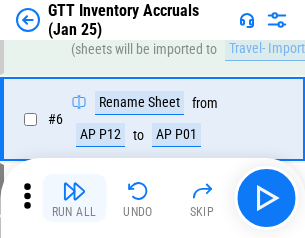 click at bounding box center [74, 191] 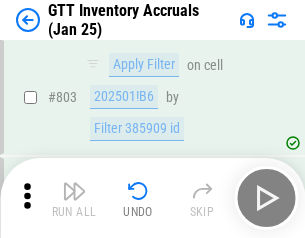 scroll, scrollTop: 15134, scrollLeft: 0, axis: vertical 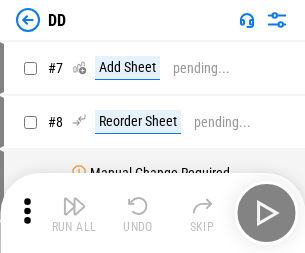 click at bounding box center [74, 206] 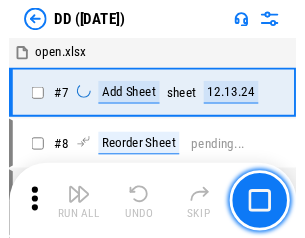 scroll, scrollTop: 201, scrollLeft: 0, axis: vertical 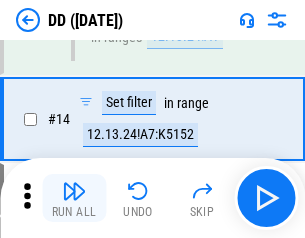 click at bounding box center (74, 191) 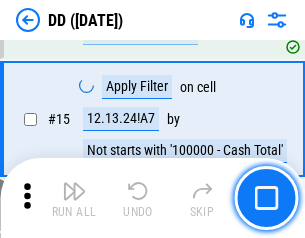scroll, scrollTop: 521, scrollLeft: 0, axis: vertical 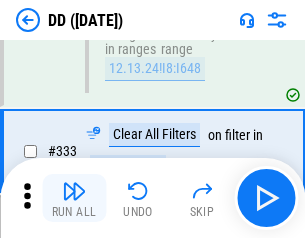 click at bounding box center [74, 191] 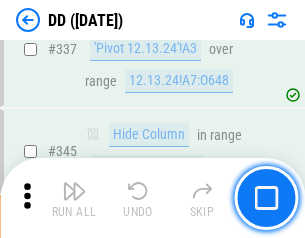 scroll, scrollTop: 9296, scrollLeft: 0, axis: vertical 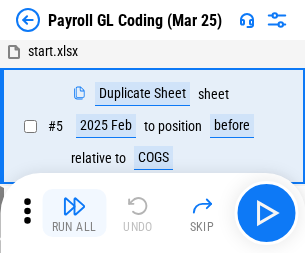 click at bounding box center [74, 206] 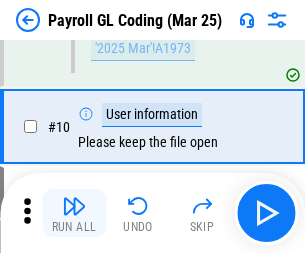 click at bounding box center [74, 206] 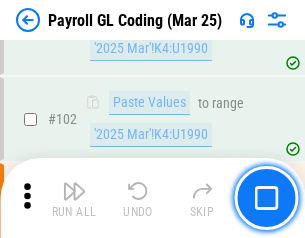 scroll, scrollTop: 4684, scrollLeft: 0, axis: vertical 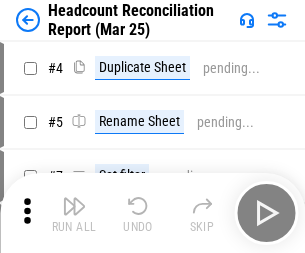 click at bounding box center [74, 206] 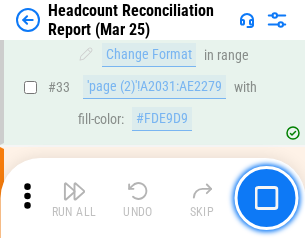 scroll, scrollTop: 1834, scrollLeft: 0, axis: vertical 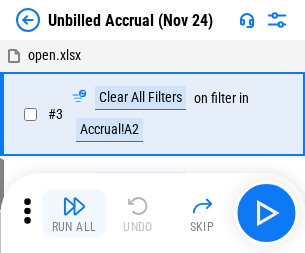 click at bounding box center (74, 206) 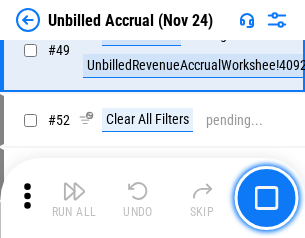 scroll, scrollTop: 1814, scrollLeft: 0, axis: vertical 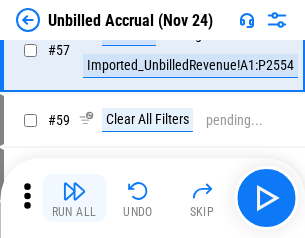 click at bounding box center [74, 191] 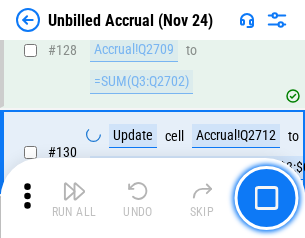 scroll, scrollTop: 5934, scrollLeft: 0, axis: vertical 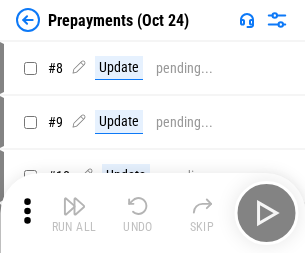 click at bounding box center (74, 206) 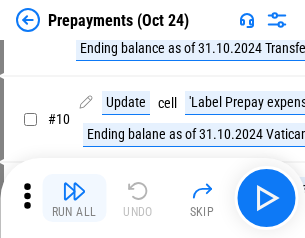 scroll, scrollTop: 125, scrollLeft: 0, axis: vertical 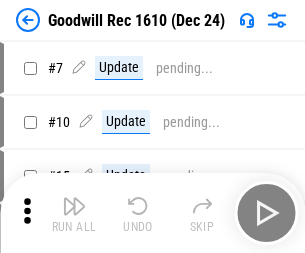 click at bounding box center (74, 206) 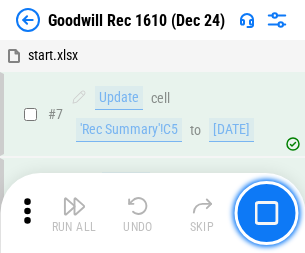 scroll, scrollTop: 342, scrollLeft: 0, axis: vertical 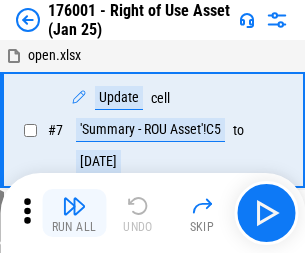 click at bounding box center (74, 206) 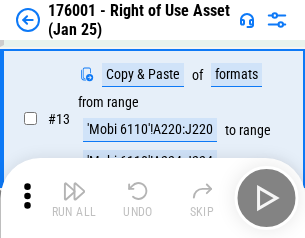 scroll, scrollTop: 129, scrollLeft: 0, axis: vertical 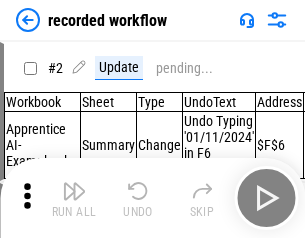 click at bounding box center (74, 191) 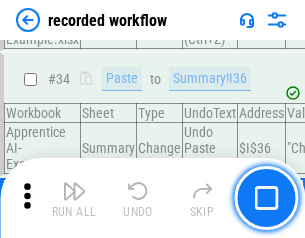 scroll, scrollTop: 6251, scrollLeft: 0, axis: vertical 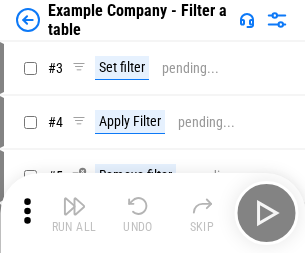 click at bounding box center [74, 206] 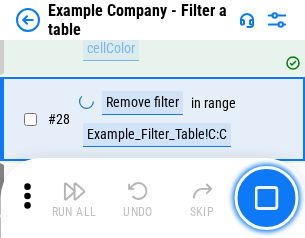 scroll, scrollTop: 1837, scrollLeft: 0, axis: vertical 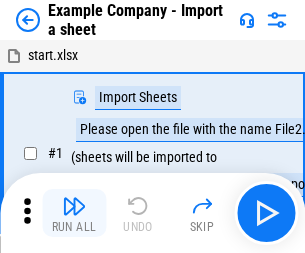 click at bounding box center [74, 206] 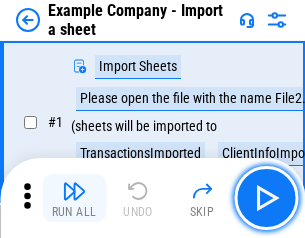 scroll, scrollTop: 168, scrollLeft: 0, axis: vertical 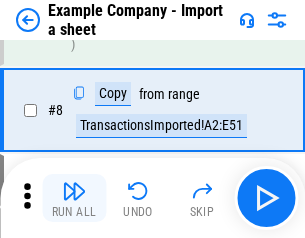 click at bounding box center [74, 191] 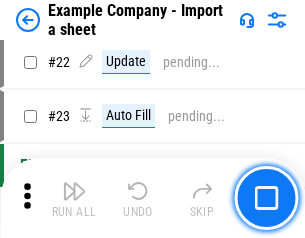 scroll, scrollTop: 426, scrollLeft: 0, axis: vertical 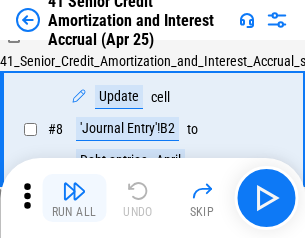 click at bounding box center [74, 191] 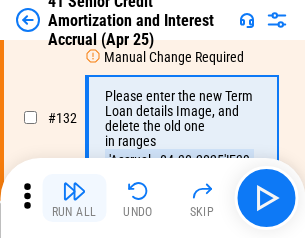 click at bounding box center (74, 191) 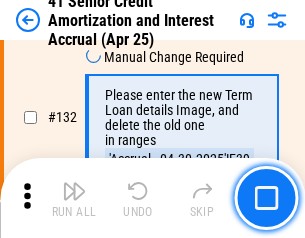 scroll, scrollTop: 2045, scrollLeft: 0, axis: vertical 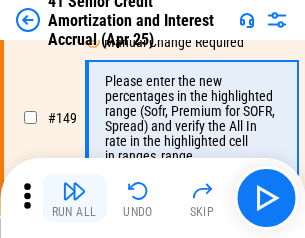 click at bounding box center (74, 191) 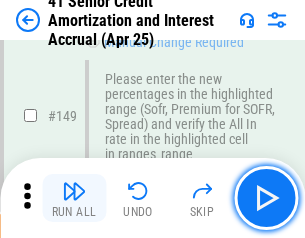 scroll, scrollTop: 2232, scrollLeft: 0, axis: vertical 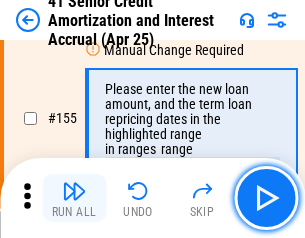 click at bounding box center (74, 191) 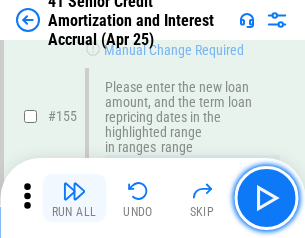 scroll, scrollTop: 2363, scrollLeft: 0, axis: vertical 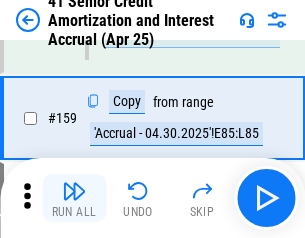 click at bounding box center [74, 191] 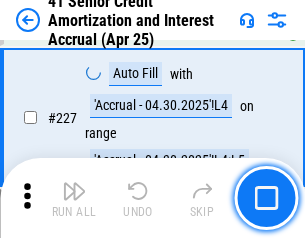 scroll, scrollTop: 4404, scrollLeft: 0, axis: vertical 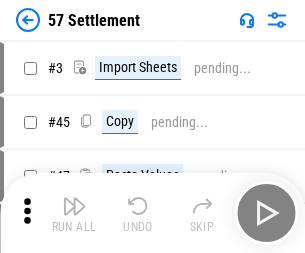 click at bounding box center (74, 206) 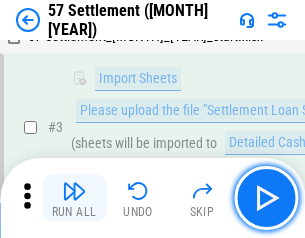 scroll, scrollTop: 145, scrollLeft: 0, axis: vertical 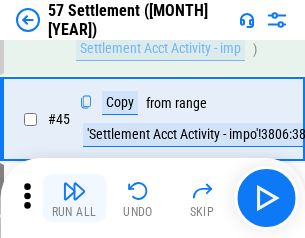 click at bounding box center (74, 191) 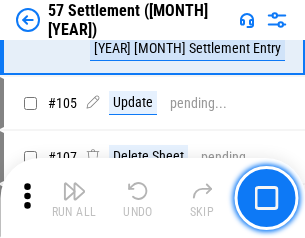 scroll, scrollTop: 1263, scrollLeft: 0, axis: vertical 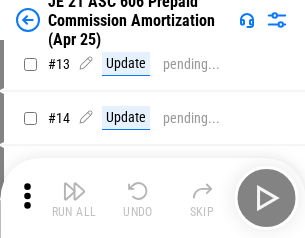 click at bounding box center (74, 191) 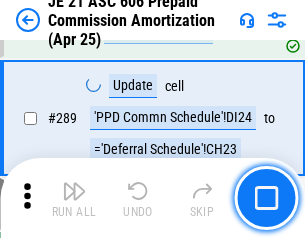 scroll, scrollTop: 3680, scrollLeft: 0, axis: vertical 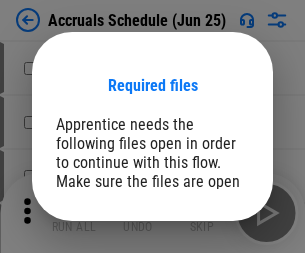 click on "Open" at bounding box center (209, 278) 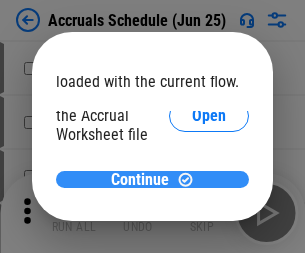 click on "Continue" at bounding box center (140, 180) 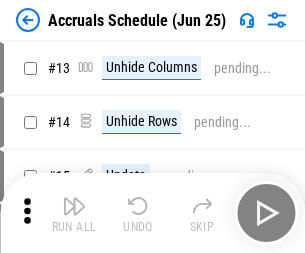 click at bounding box center (74, 206) 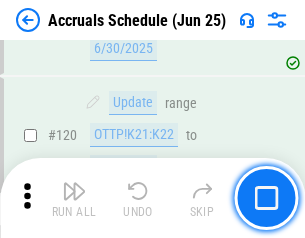 scroll, scrollTop: 2736, scrollLeft: 0, axis: vertical 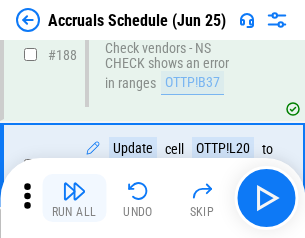 click at bounding box center (74, 191) 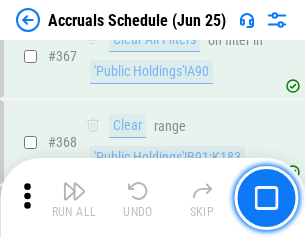 scroll, scrollTop: 6200, scrollLeft: 0, axis: vertical 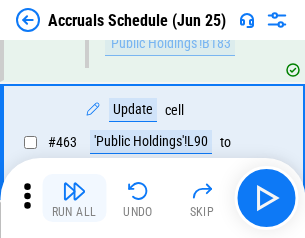 click at bounding box center [74, 191] 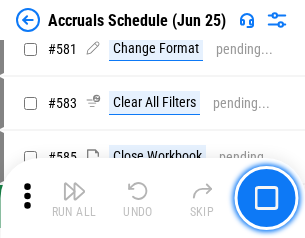 scroll, scrollTop: 8907, scrollLeft: 0, axis: vertical 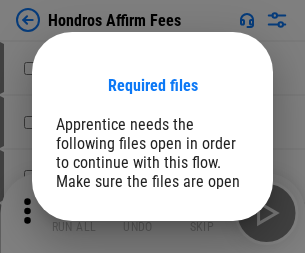 click on "Open" at bounding box center (209, 268) 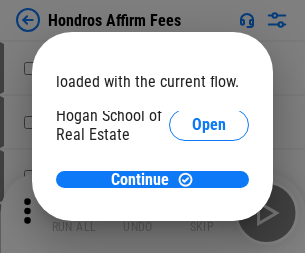 click on "Open" at bounding box center [209, 221] 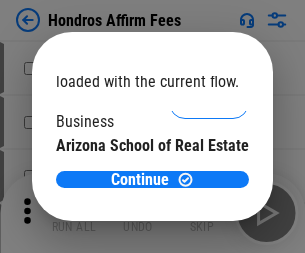 click on "Open" at bounding box center (209, 195) 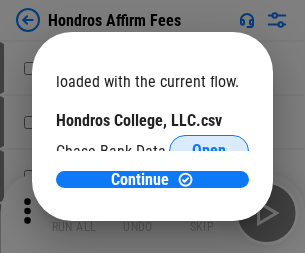 click on "Open" at bounding box center (209, 151) 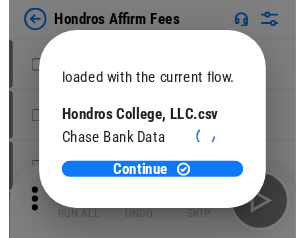 scroll, scrollTop: 314, scrollLeft: 0, axis: vertical 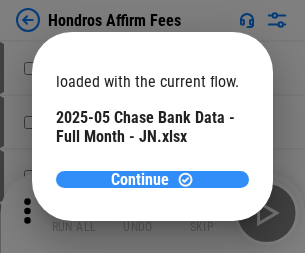 click on "Continue" at bounding box center [140, 180] 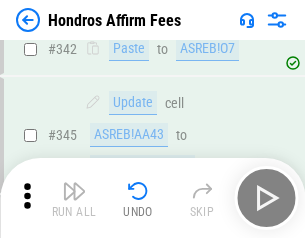 scroll, scrollTop: 4545, scrollLeft: 0, axis: vertical 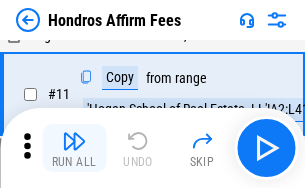 click at bounding box center (74, 141) 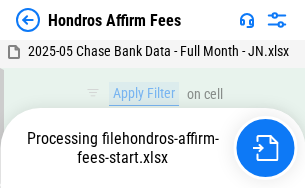 scroll, scrollTop: 4352, scrollLeft: 0, axis: vertical 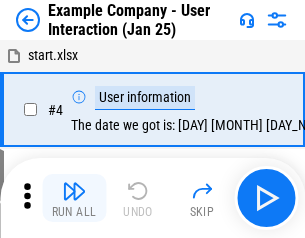 click at bounding box center [74, 191] 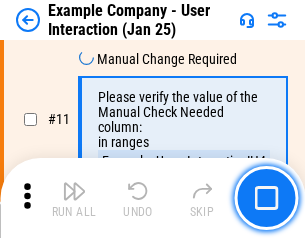 scroll, scrollTop: 433, scrollLeft: 0, axis: vertical 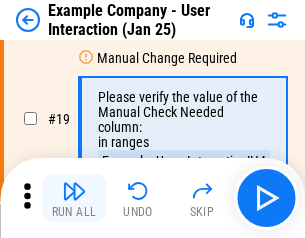 click at bounding box center (74, 191) 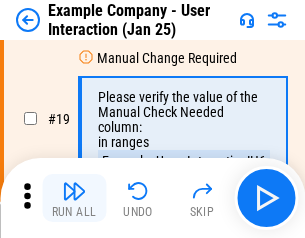 click at bounding box center (74, 191) 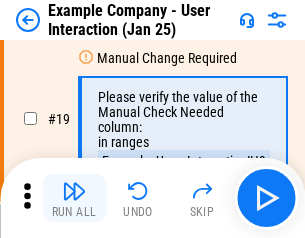 click at bounding box center (74, 191) 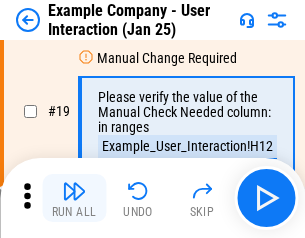 click at bounding box center (74, 191) 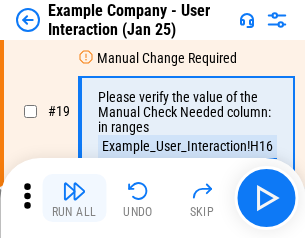 click at bounding box center (74, 191) 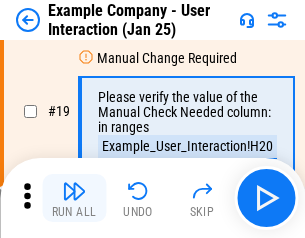 click at bounding box center [74, 191] 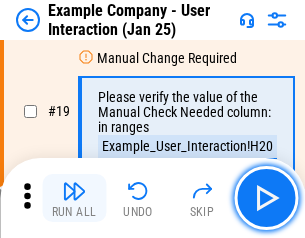 scroll, scrollTop: 537, scrollLeft: 0, axis: vertical 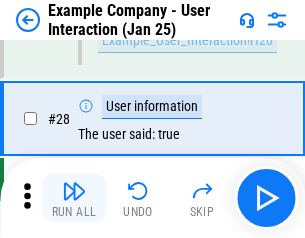 click at bounding box center (74, 191) 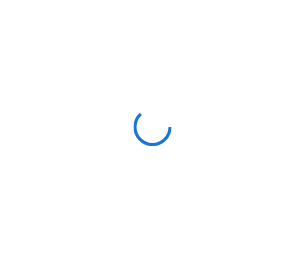 scroll, scrollTop: 0, scrollLeft: 0, axis: both 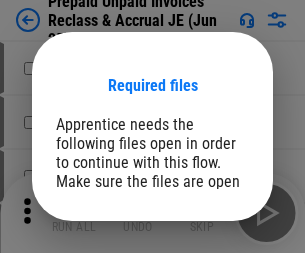 click on "Open" at bounding box center [209, 278] 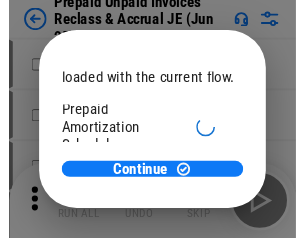 scroll, scrollTop: 119, scrollLeft: 0, axis: vertical 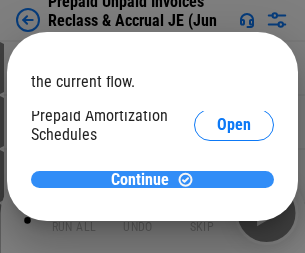 click on "Continue" at bounding box center (140, 180) 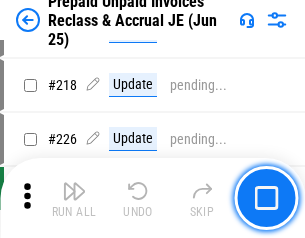 scroll, scrollTop: 2592, scrollLeft: 0, axis: vertical 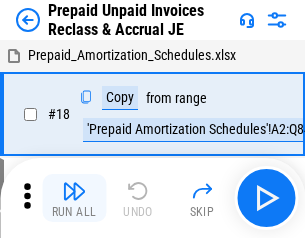 click at bounding box center [74, 191] 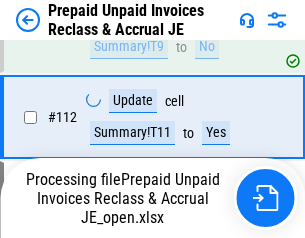 scroll, scrollTop: 2490, scrollLeft: 0, axis: vertical 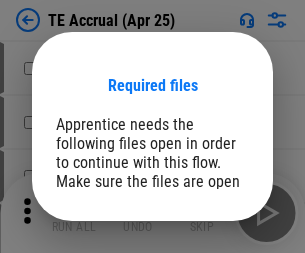 click on "Open" at bounding box center [209, 287] 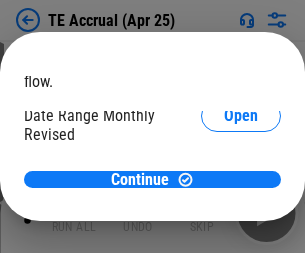 scroll, scrollTop: 119, scrollLeft: 0, axis: vertical 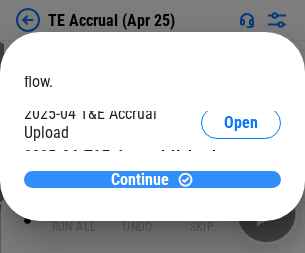 click on "Continue" at bounding box center [140, 180] 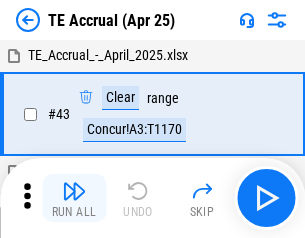 click at bounding box center [74, 191] 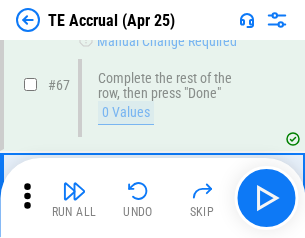 scroll, scrollTop: 672, scrollLeft: 0, axis: vertical 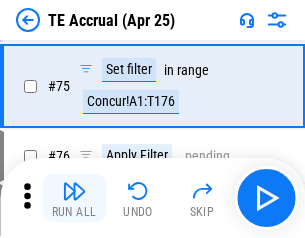 click at bounding box center (74, 191) 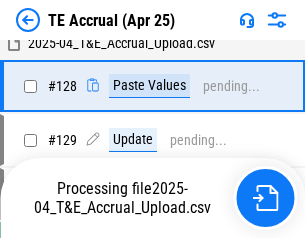 scroll, scrollTop: 4046, scrollLeft: 0, axis: vertical 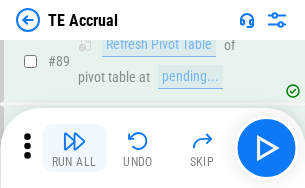 click at bounding box center [74, 141] 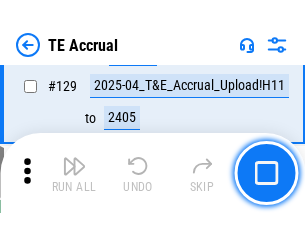 scroll, scrollTop: 4178, scrollLeft: 0, axis: vertical 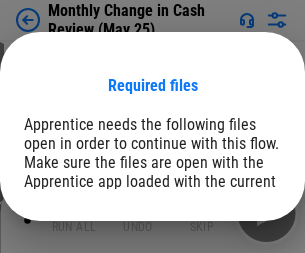 click on "Open" at bounding box center (241, 246) 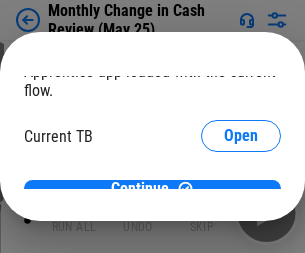 click on "Open" at bounding box center [241, 197] 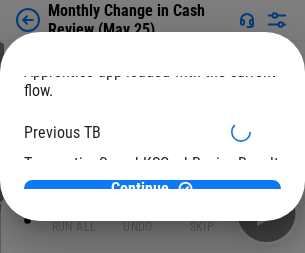 scroll, scrollTop: 65, scrollLeft: 0, axis: vertical 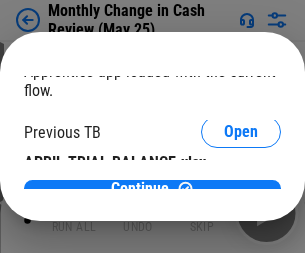 click on "Open" at bounding box center [326, 193] 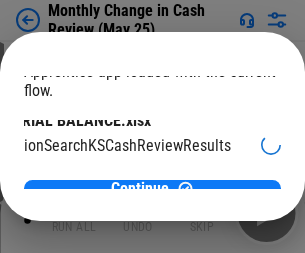 scroll, scrollTop: 126, scrollLeft: 80, axis: both 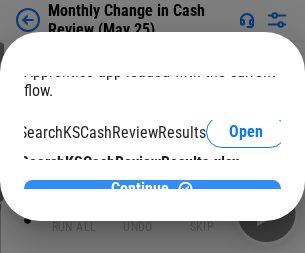 click on "Continue" at bounding box center [140, 189] 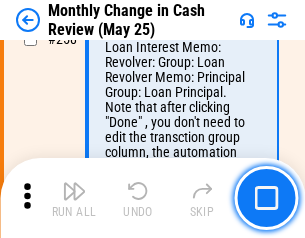 scroll, scrollTop: 5369, scrollLeft: 0, axis: vertical 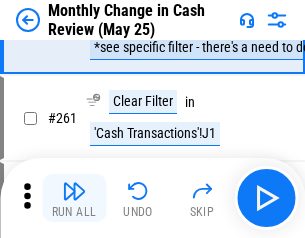 click at bounding box center [74, 191] 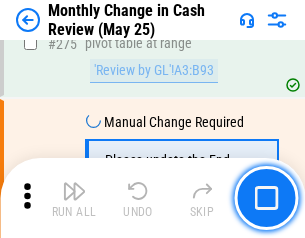 scroll, scrollTop: 6051, scrollLeft: 0, axis: vertical 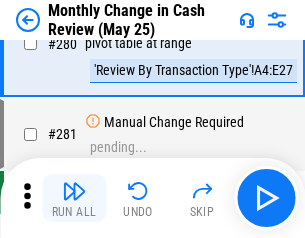 click at bounding box center (74, 191) 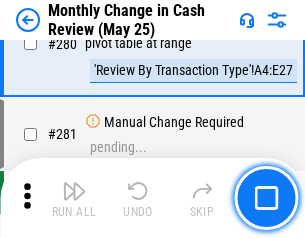 scroll, scrollTop: 6194, scrollLeft: 0, axis: vertical 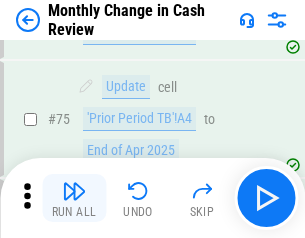 click at bounding box center [74, 191] 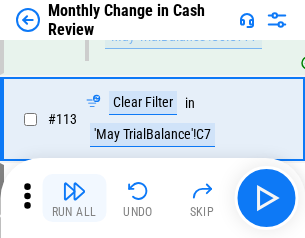 click at bounding box center (74, 191) 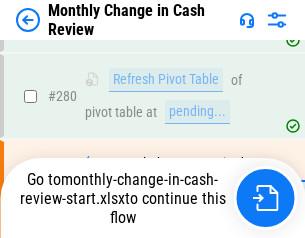 scroll, scrollTop: 6148, scrollLeft: 0, axis: vertical 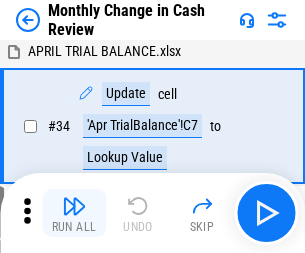 click at bounding box center [74, 206] 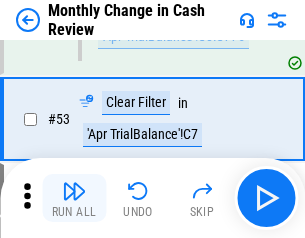 click at bounding box center [74, 191] 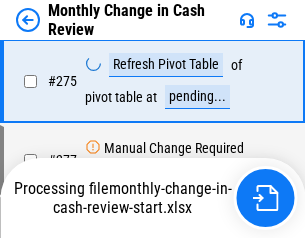 scroll, scrollTop: 6028, scrollLeft: 0, axis: vertical 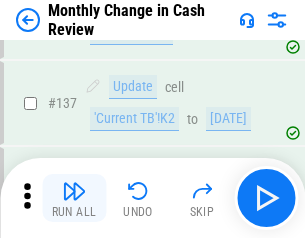 click at bounding box center (74, 191) 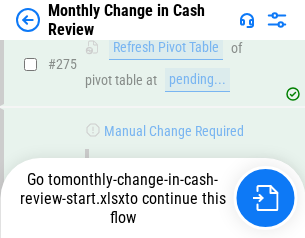 scroll, scrollTop: 6028, scrollLeft: 0, axis: vertical 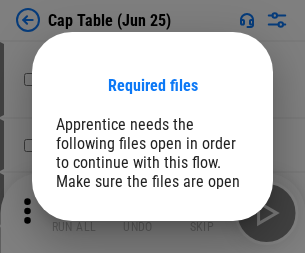 click on "Open" at bounding box center [209, 268] 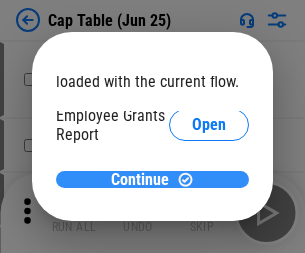 click on "Continue" at bounding box center (140, 180) 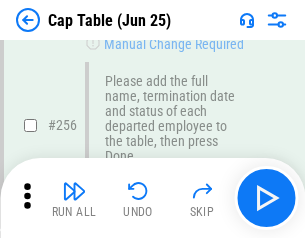 scroll, scrollTop: 9435, scrollLeft: 0, axis: vertical 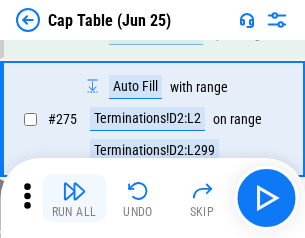 click at bounding box center [74, 191] 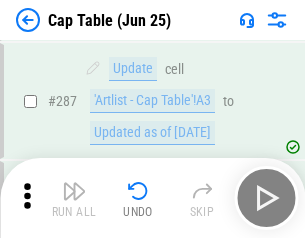 scroll, scrollTop: 10343, scrollLeft: 0, axis: vertical 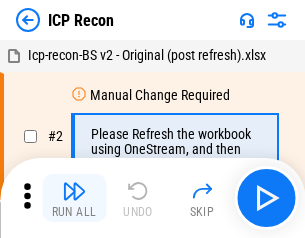 click at bounding box center [74, 191] 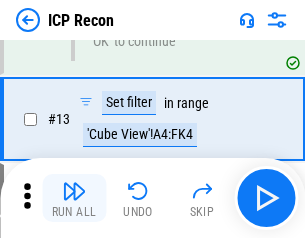 click at bounding box center (74, 191) 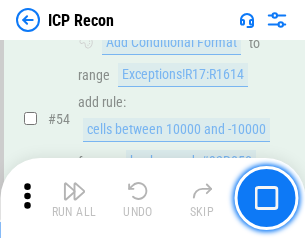 scroll, scrollTop: 1743, scrollLeft: 0, axis: vertical 